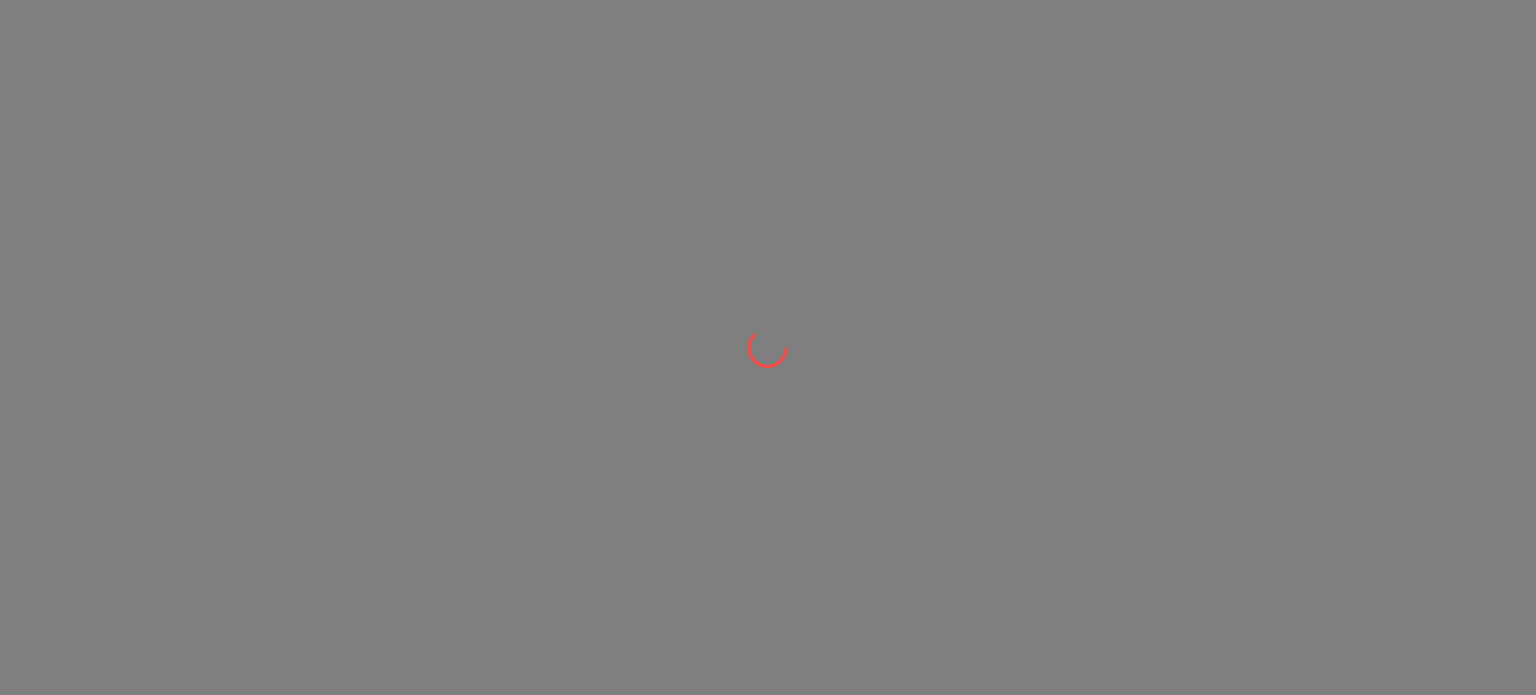 scroll, scrollTop: 0, scrollLeft: 0, axis: both 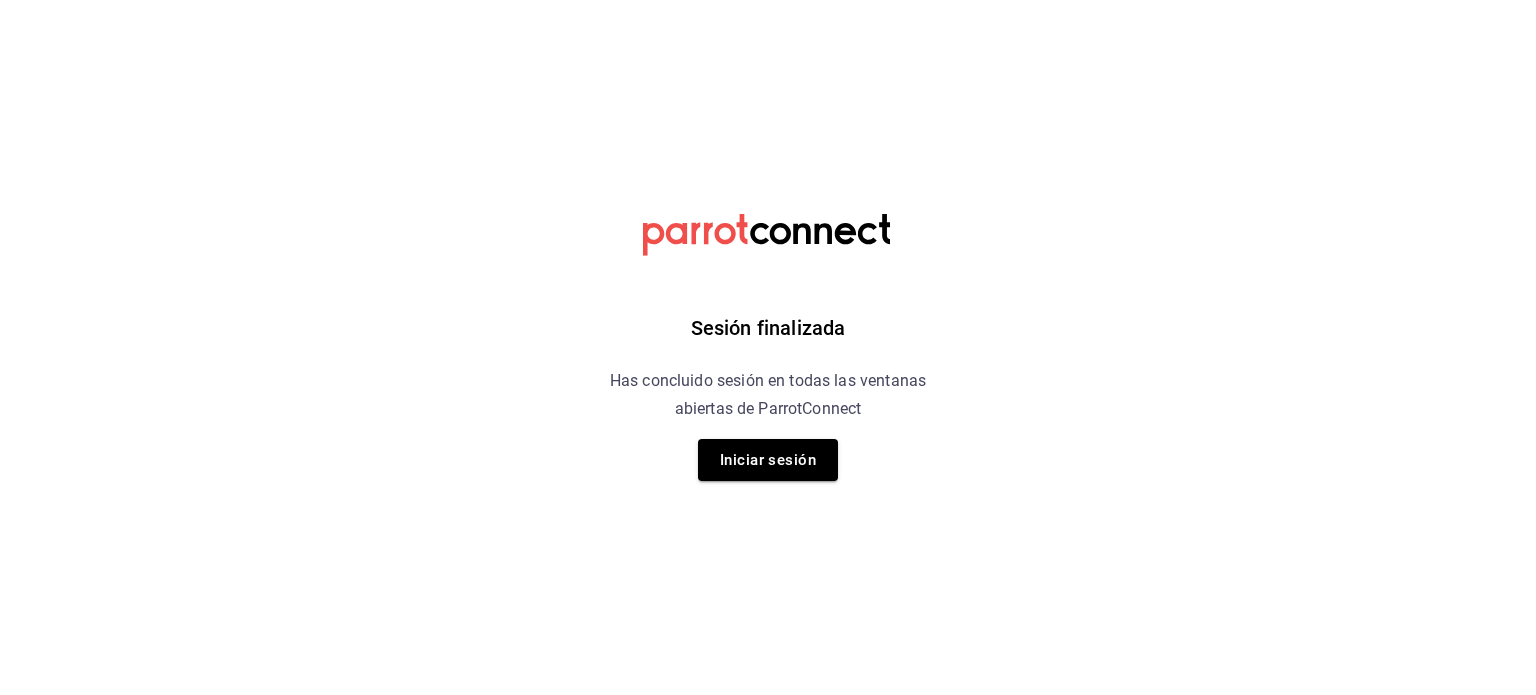 click on "Sesión finalizada Has concluido sesión en todas las ventanas abiertas de ParrotConnect Iniciar sesión" at bounding box center (768, 347) 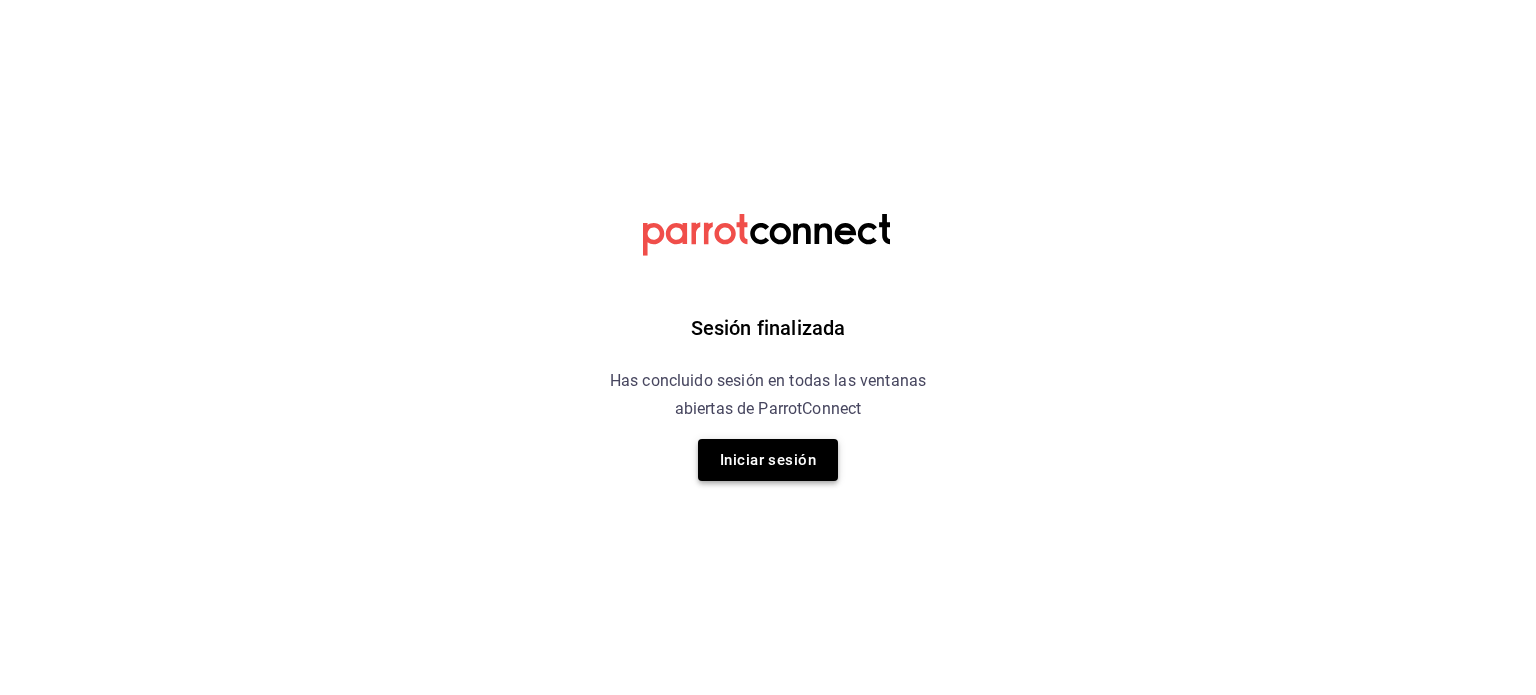 click on "Iniciar sesión" at bounding box center [768, 460] 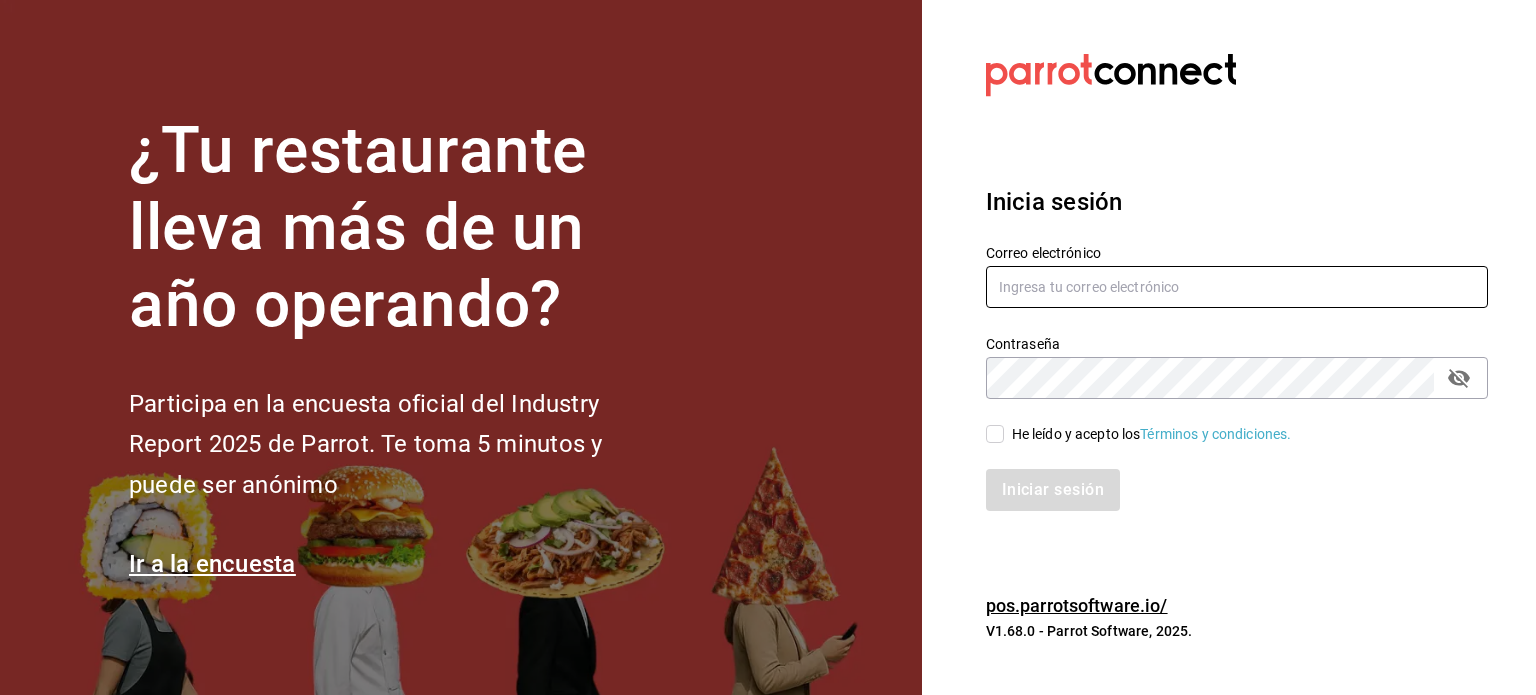 type on "[EMAIL]" 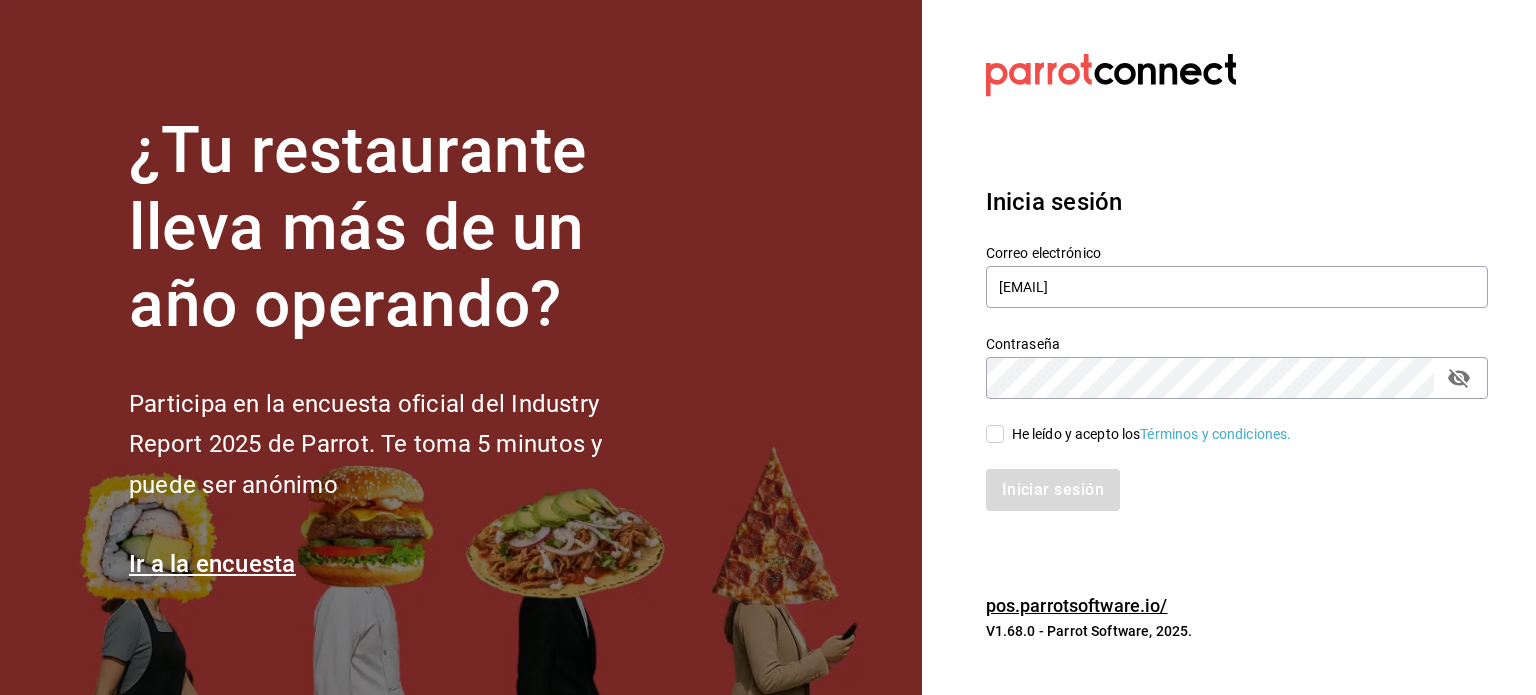 click on "Iniciar sesión" at bounding box center (1237, 490) 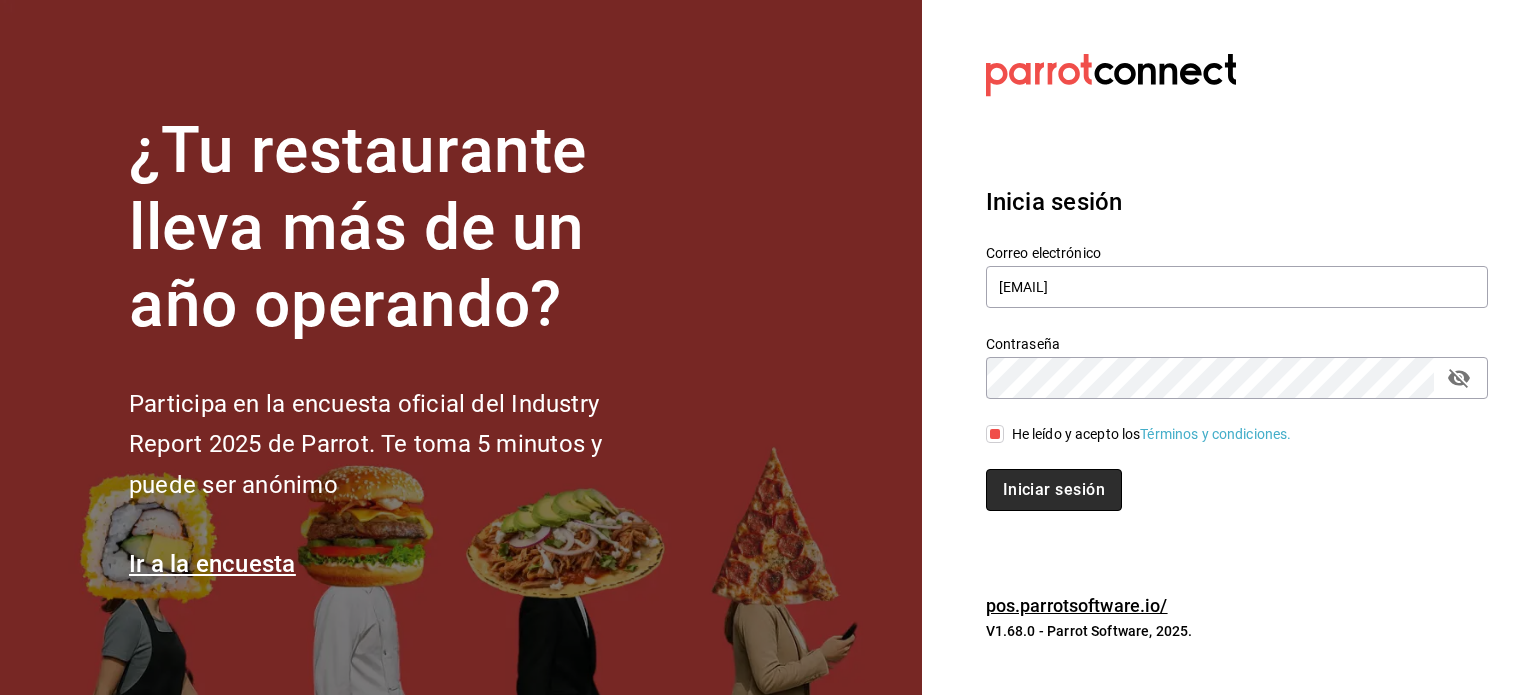 click on "Iniciar sesión" at bounding box center [1054, 490] 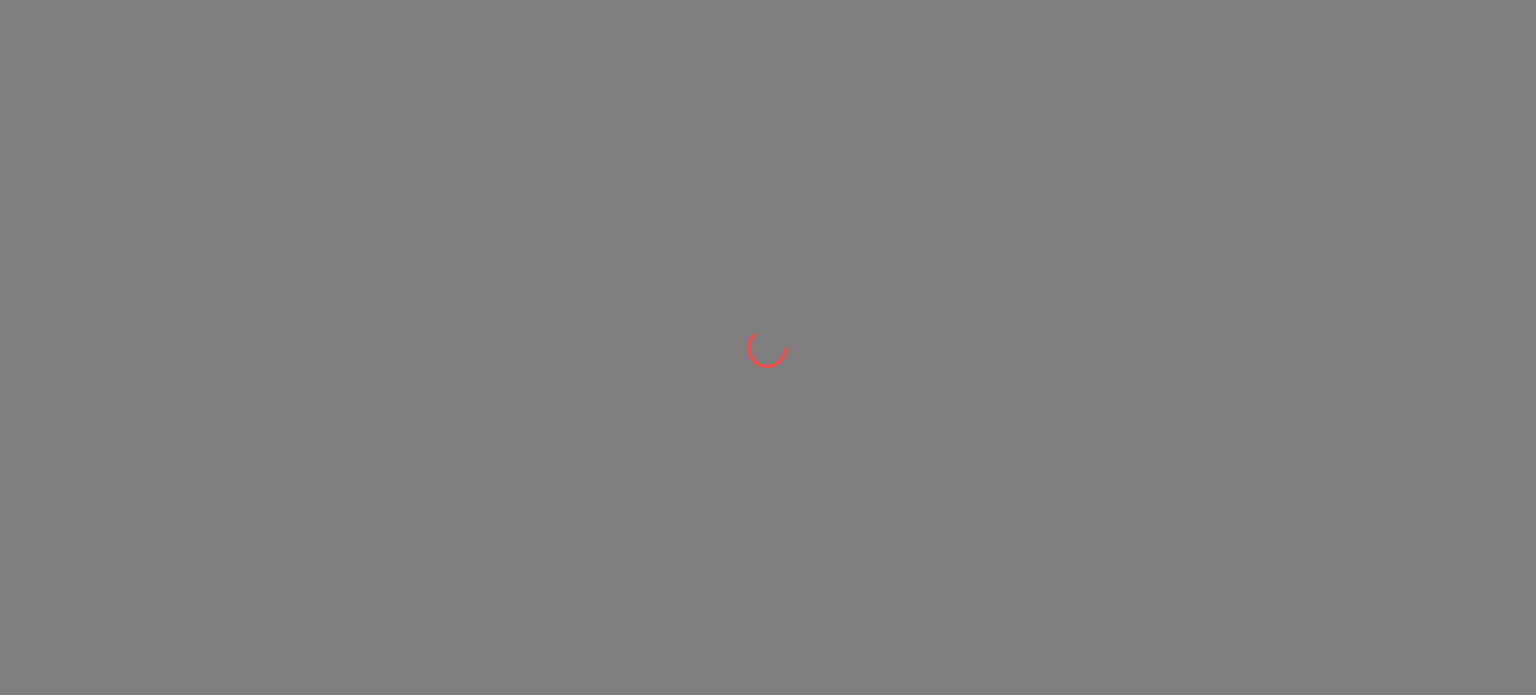 scroll, scrollTop: 0, scrollLeft: 0, axis: both 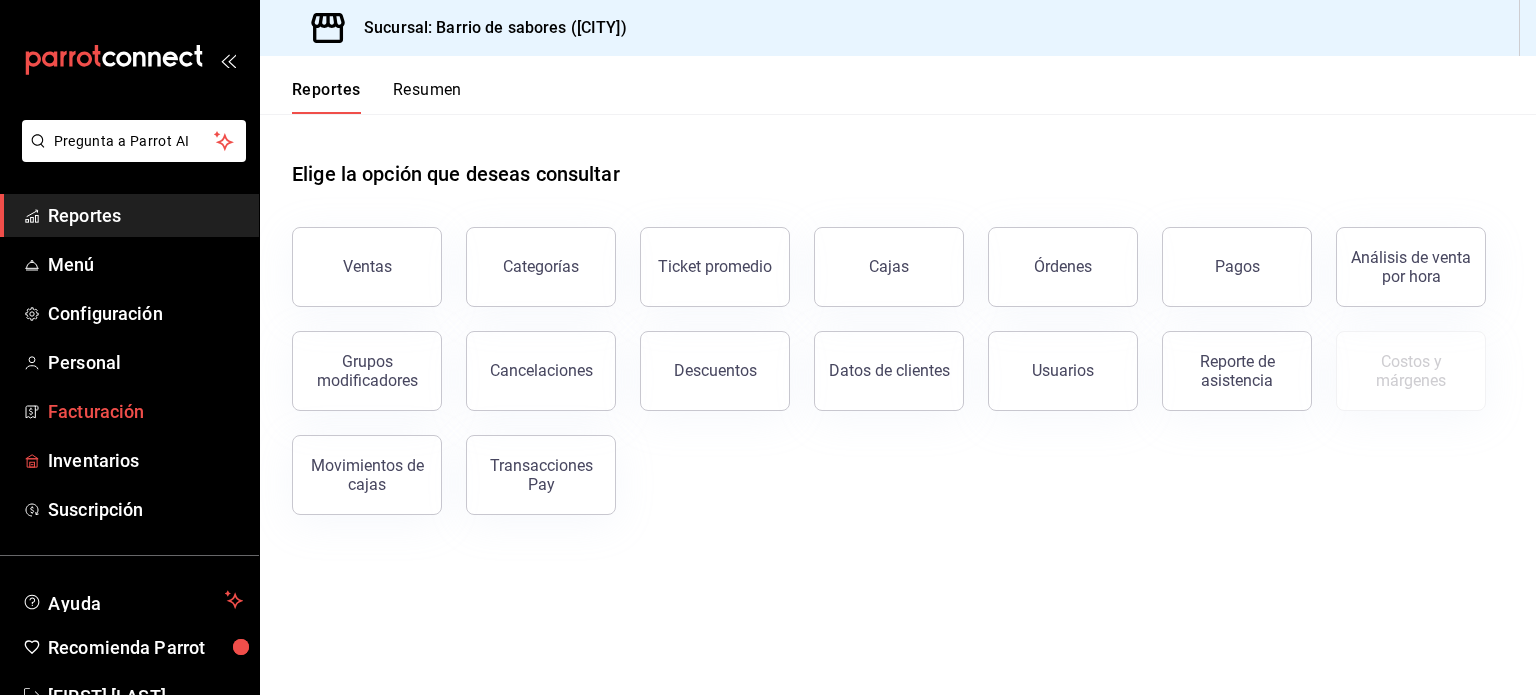 click on "Facturación" at bounding box center (129, 411) 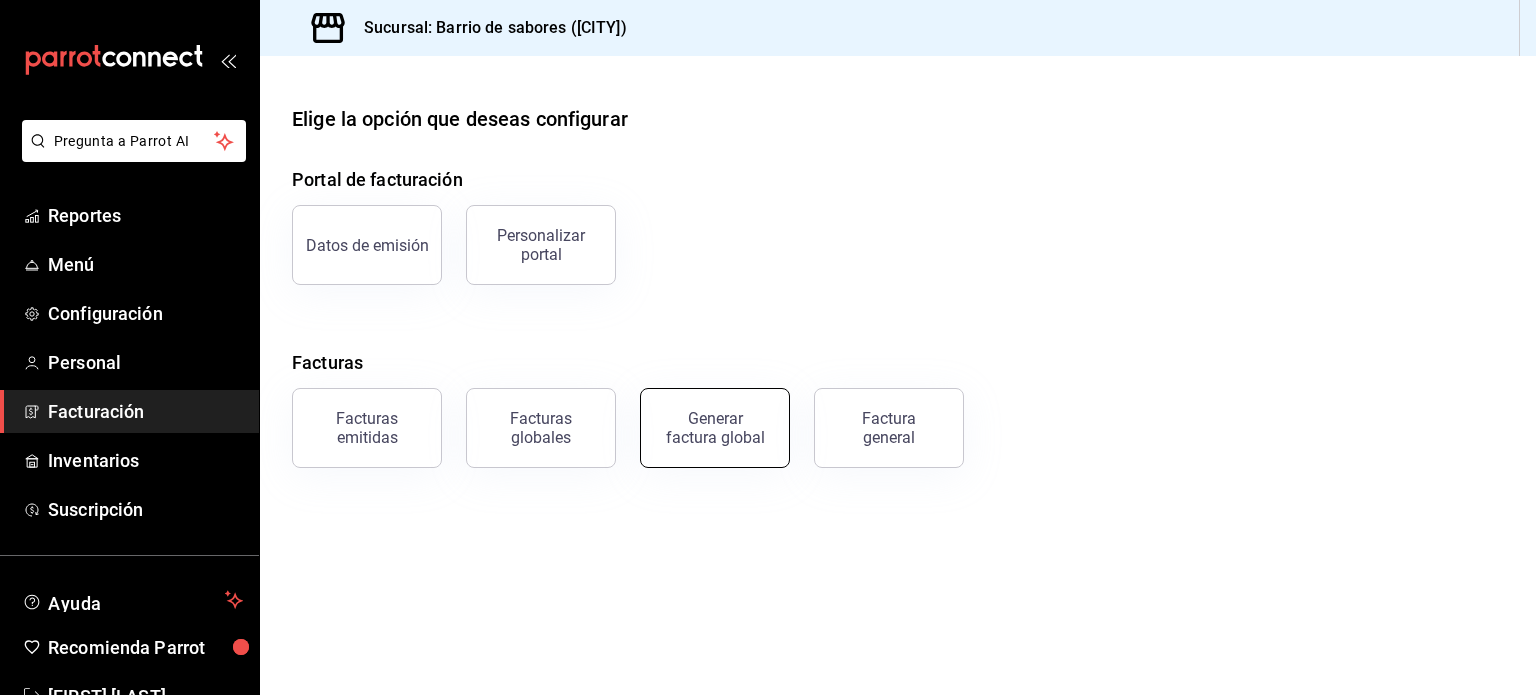 click on "Generar factura global" at bounding box center (715, 428) 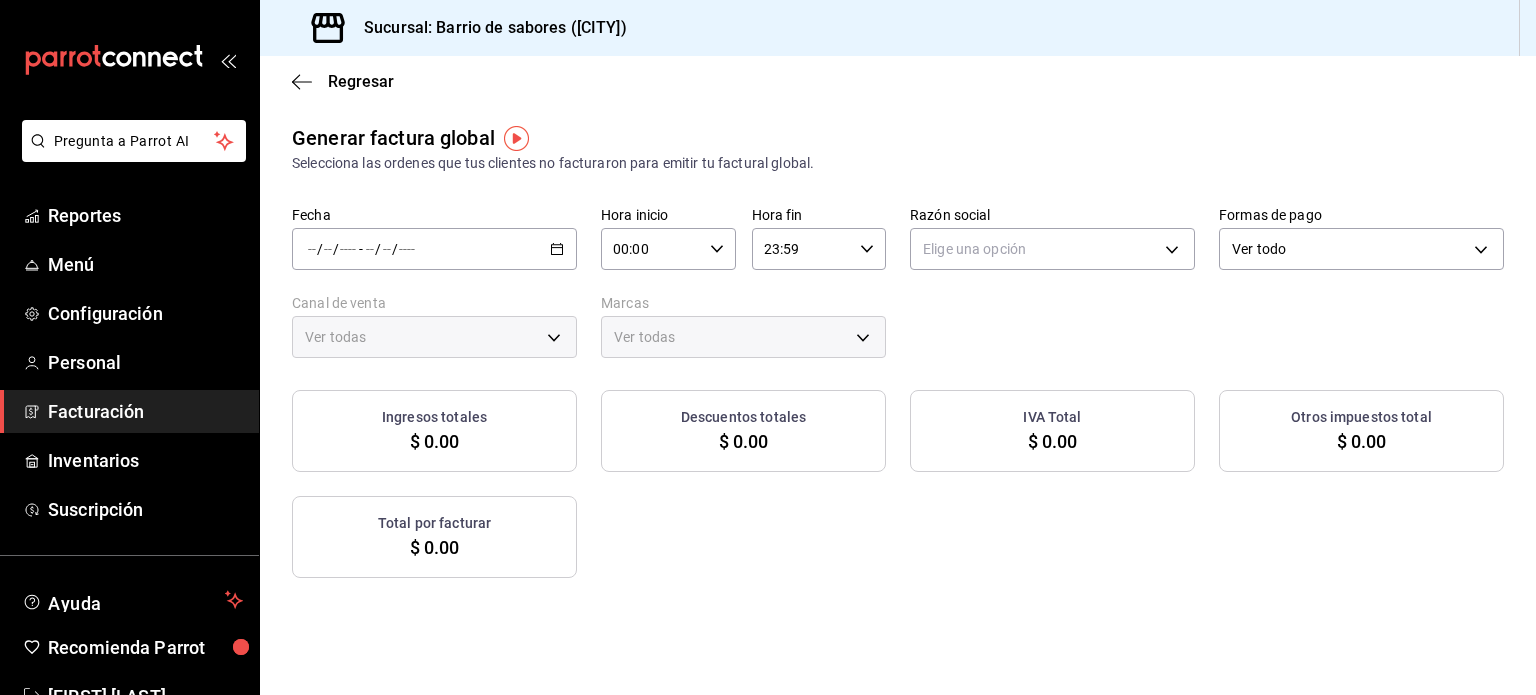 type on "PARROT,UBER_EATS,RAPPI,DIDI_FOOD,ONLINE" 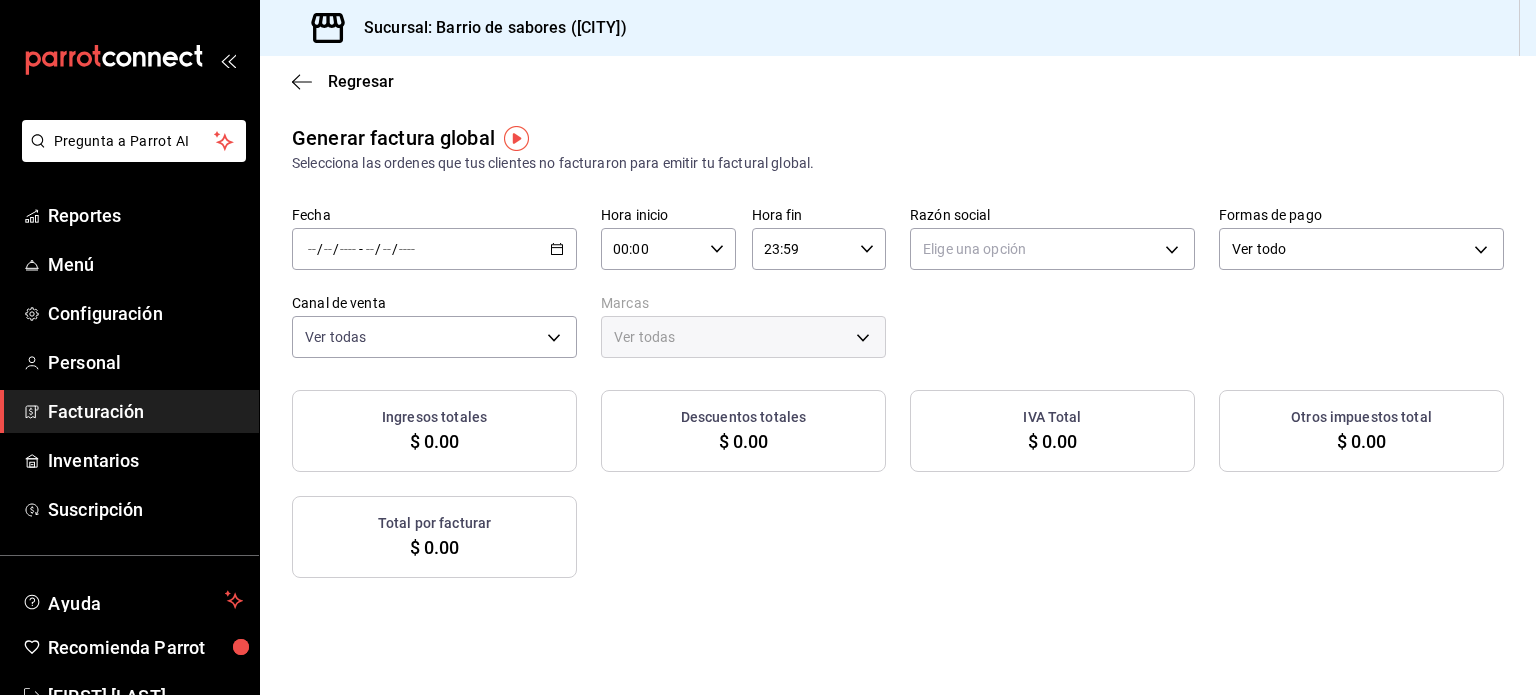 click on "/ / - / /" at bounding box center (434, 249) 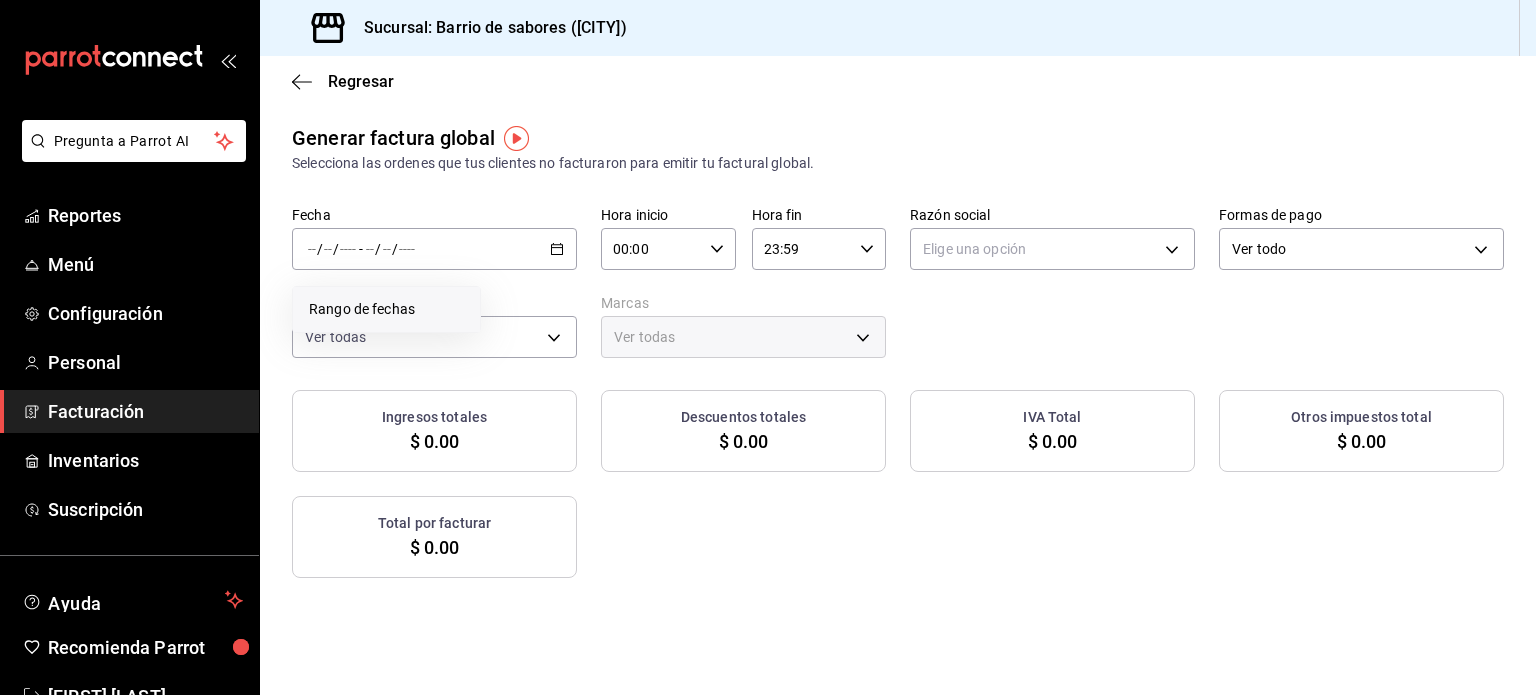 click on "Rango de fechas" at bounding box center [386, 309] 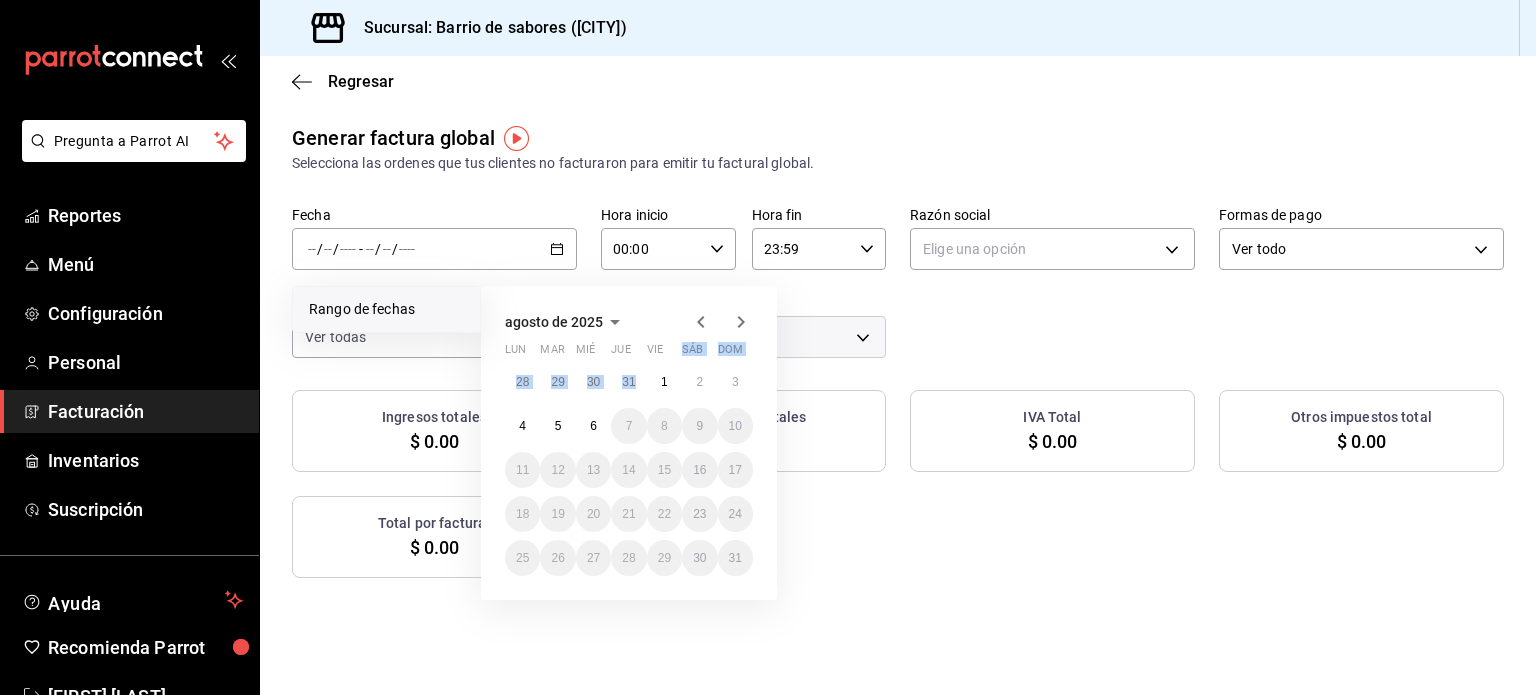 click on "lun mar mié jue vie sáb dom 28 29 30 31 1 2 3 4 5 6 7 8 9 10 11 12 13 14 15 16 17 18 19 20 21 22 23 24 25 26 27 28 29 30 31" at bounding box center [629, 459] 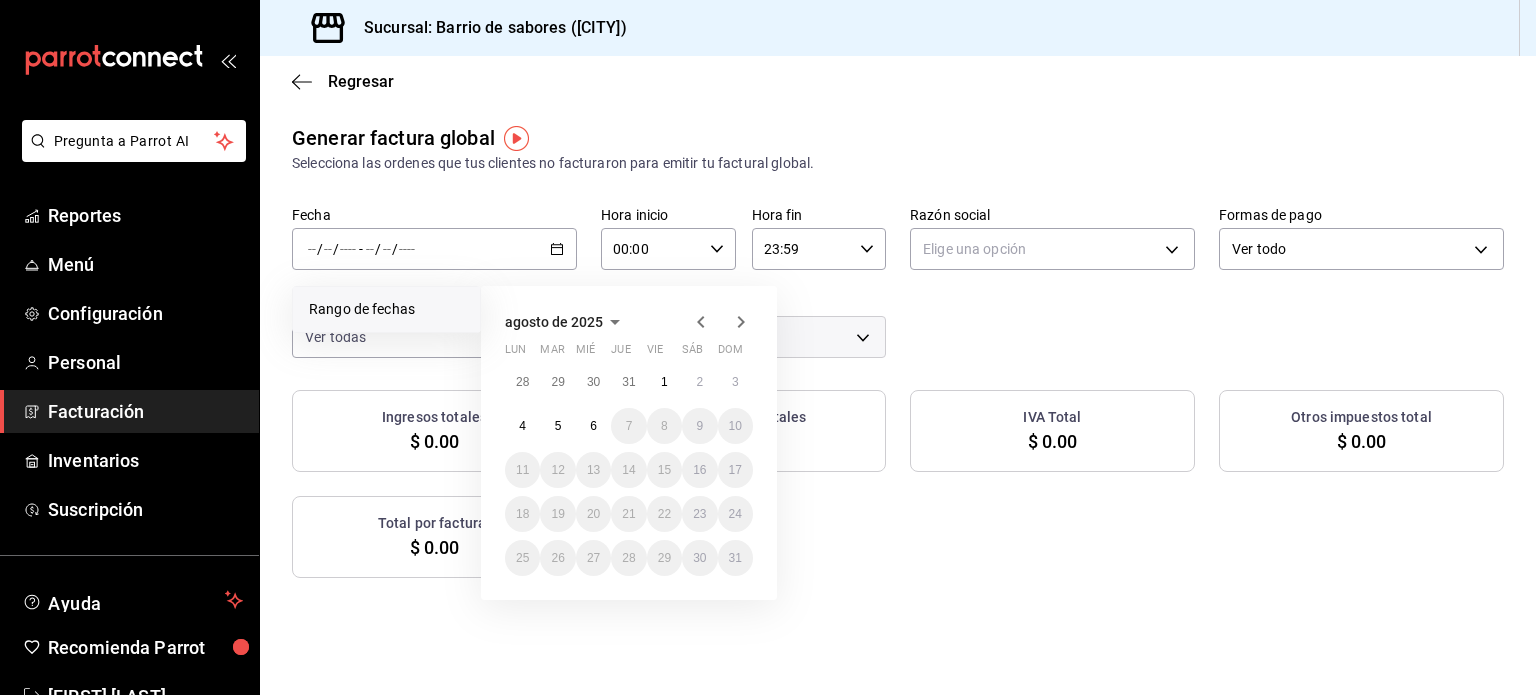 click on "Generar factura global Selecciona las ordenes que tus clientes no facturaron para emitir tu factural global. Fecha / / - / / Rango de fechas agosto de 2025 lun mar mié jue vie sáb dom 28 29 30 31 1 2 3 4 5 6 7 8 9 10 11 12 13 14 15 16 17 18 19 20 21 22 23 24 25 26 27 28 29 30 31 Hora inicio 00:00 Hora inicio Hora fin 23:59 Hora fin Razón social Elige una opción Formas de pago Ver todo ALL Canal de venta Ver todas PARROT,UBER_EATS,RAPPI,DIDI_FOOD,ONLINE Marcas Ver todas Ingresos totales $ 0.00 Descuentos totales $ 0.00 IVA Total $ 0.00 Otros impuestos total $ 0.00 Total por facturar $ 0.00" at bounding box center (898, 350) 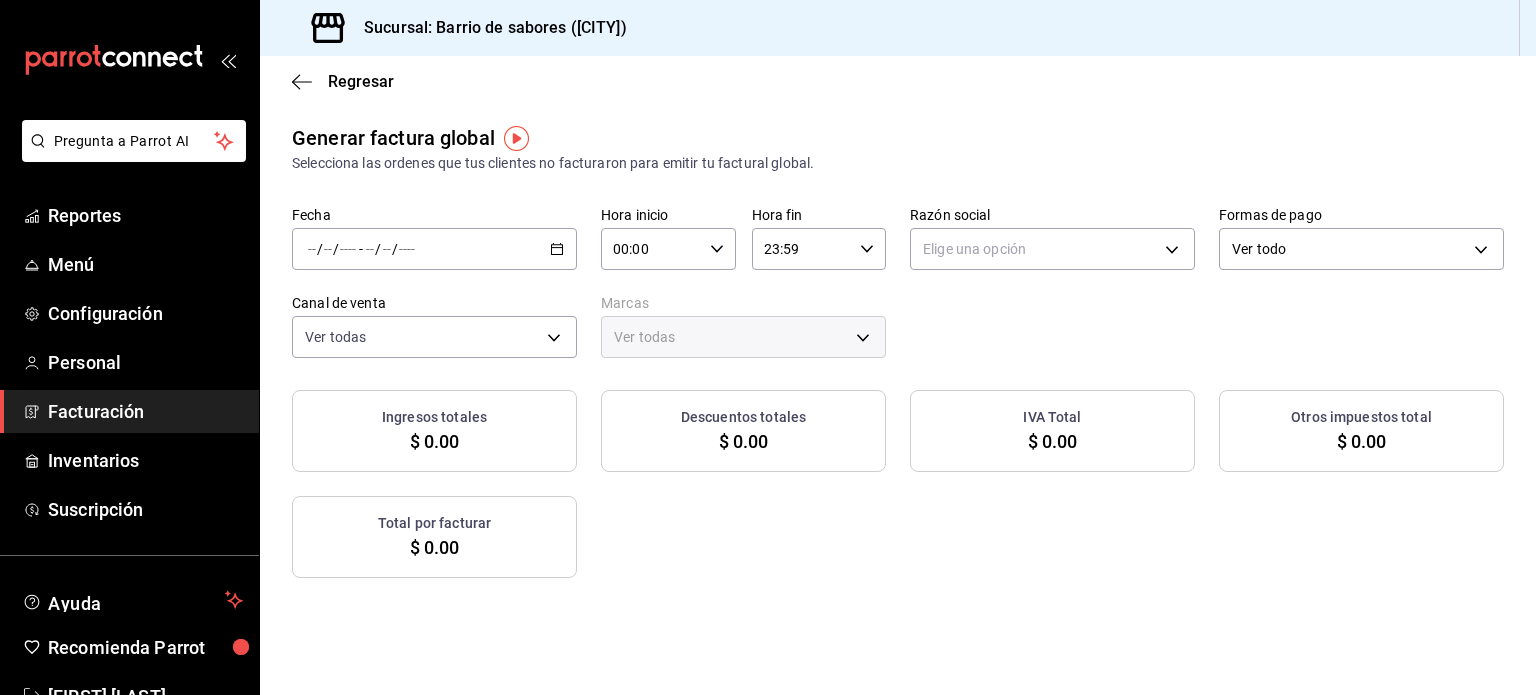 click on "00:00" at bounding box center [651, 249] 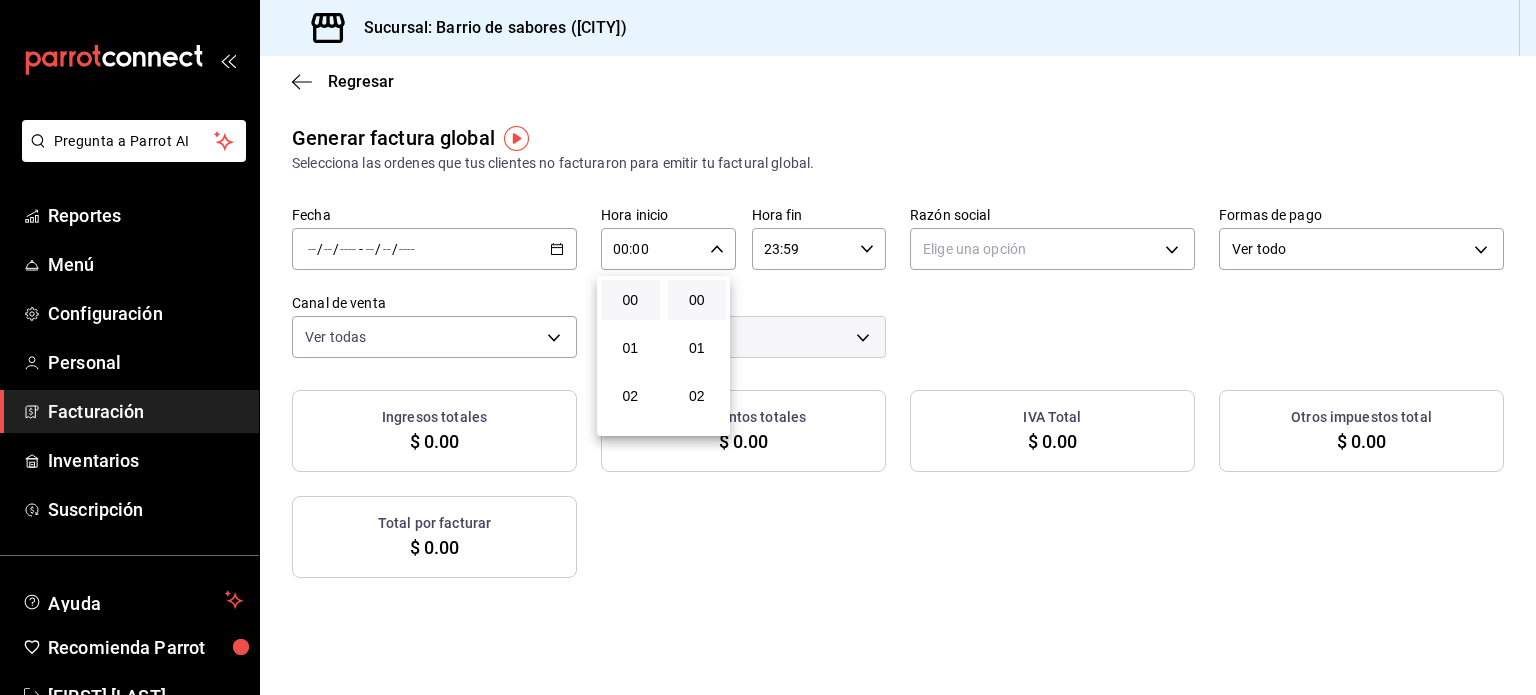 click at bounding box center (768, 347) 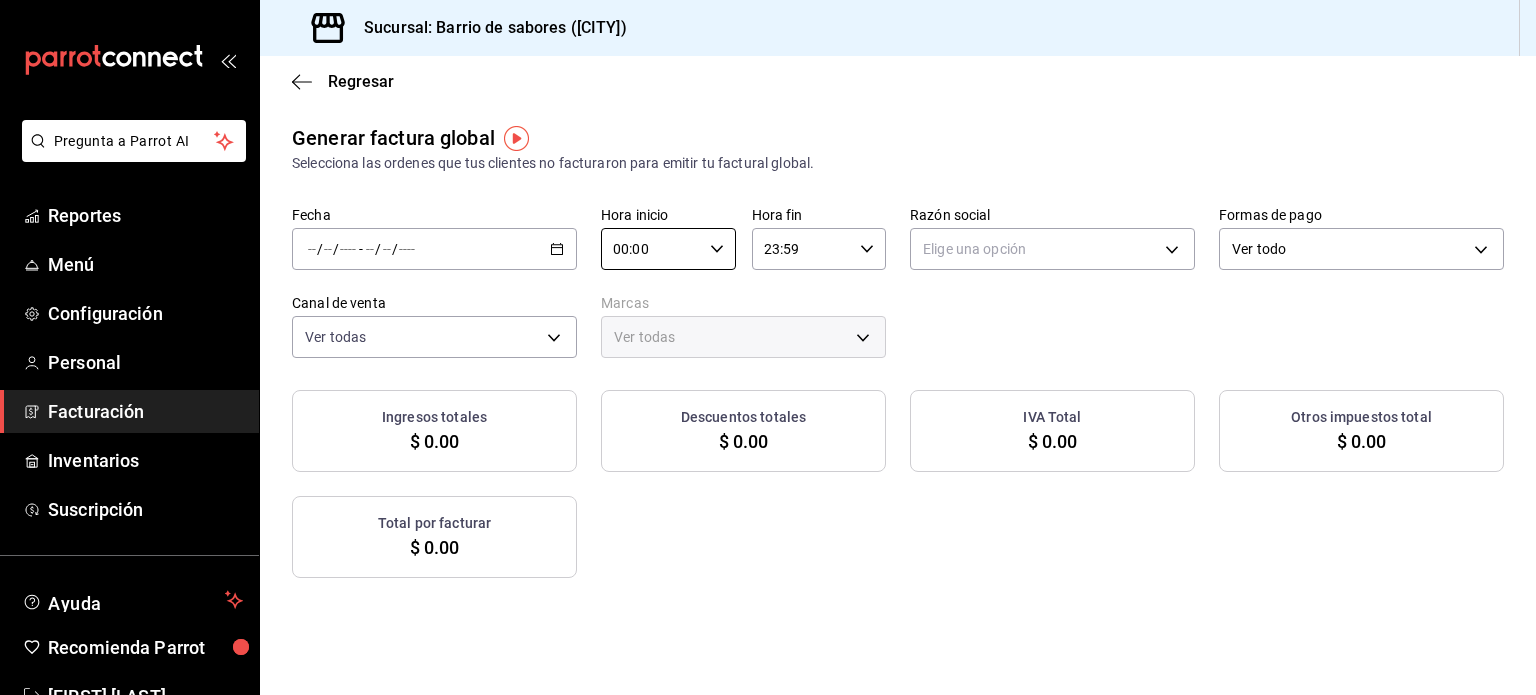 click on "Fecha / / - / / Hora inicio 00:00 Hora inicio Hora fin 23:59 Hora fin Razón social Elige una opción Formas de pago Ver todo ALL Canal de venta Ver todas PARROT,UBER_EATS,RAPPI,DIDI_FOOD,ONLINE Marcas Ver todas" at bounding box center (898, 282) 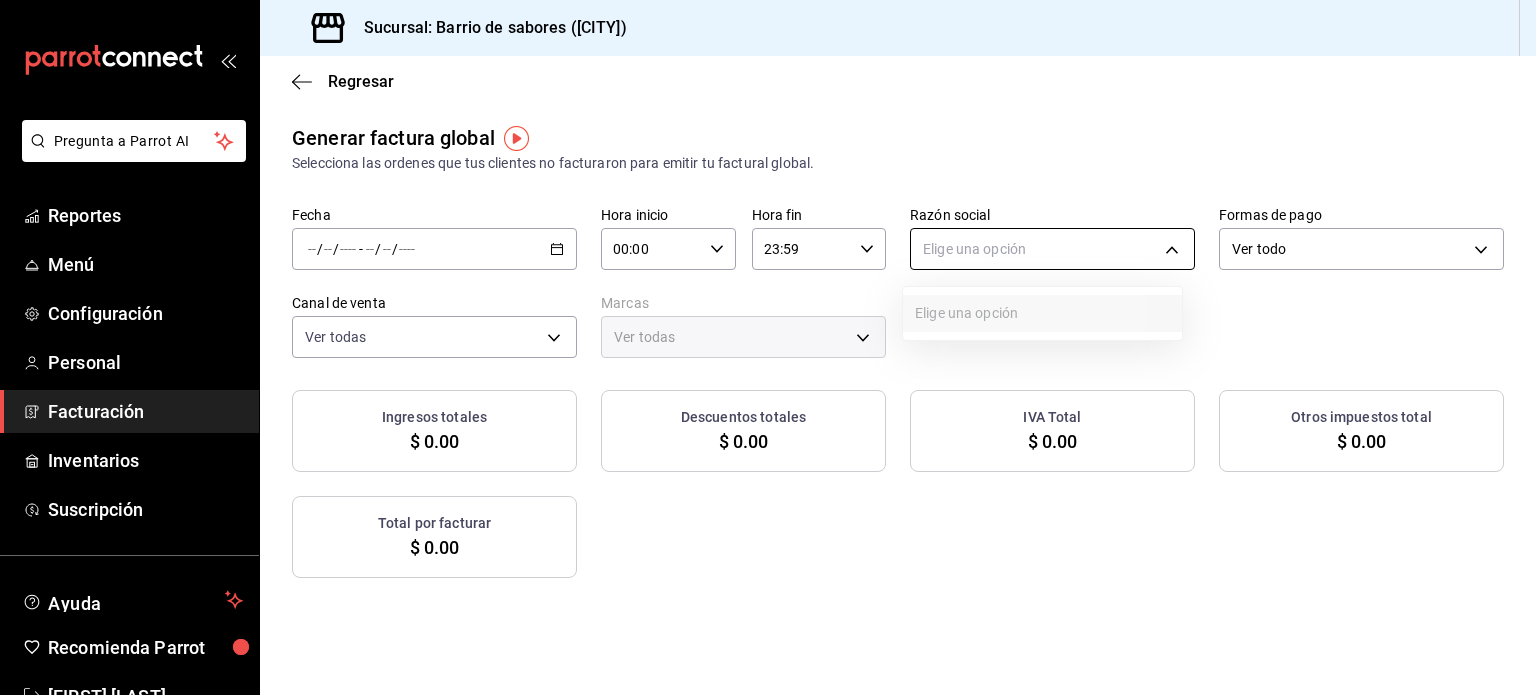 click on "Pregunta a Parrot AI Reportes   Menú   Configuración   Personal   Facturación   Inventarios   Suscripción   Ayuda Recomienda Parrot   Cesira M   Sugerir nueva función   Sucursal: Barrio de sabores (Cdmx) Regresar Generar factura global Selecciona las ordenes que tus clientes no facturaron para emitir tu factural global. Fecha / / - / / Hora inicio 00:00 Hora inicio Hora fin 23:59 Hora fin Razón social Elige una opción Formas de pago Ver todo ALL Canal de venta Ver todas PARROT,UBER_EATS,RAPPI,DIDI_FOOD,ONLINE Marcas Ver todas Ingresos totales $ 0.00 Descuentos totales $ 0.00 IVA Total $ 0.00 Otros impuestos total $ 0.00 Total por facturar $ 0.00 No hay información que mostrar GANA 1 MES GRATIS EN TU SUSCRIPCIÓN AQUÍ ¿Recuerdas cómo empezó tu restaurante?
Hoy puedes ayudar a un colega a tener el mismo cambio que tú viviste.
Recomienda Parrot directamente desde tu Portal Administrador.
Es fácil y rápido.
🎁 Por cada restaurante que se una, ganas 1 mes gratis. Ver video tutorial Ir a video" at bounding box center (768, 347) 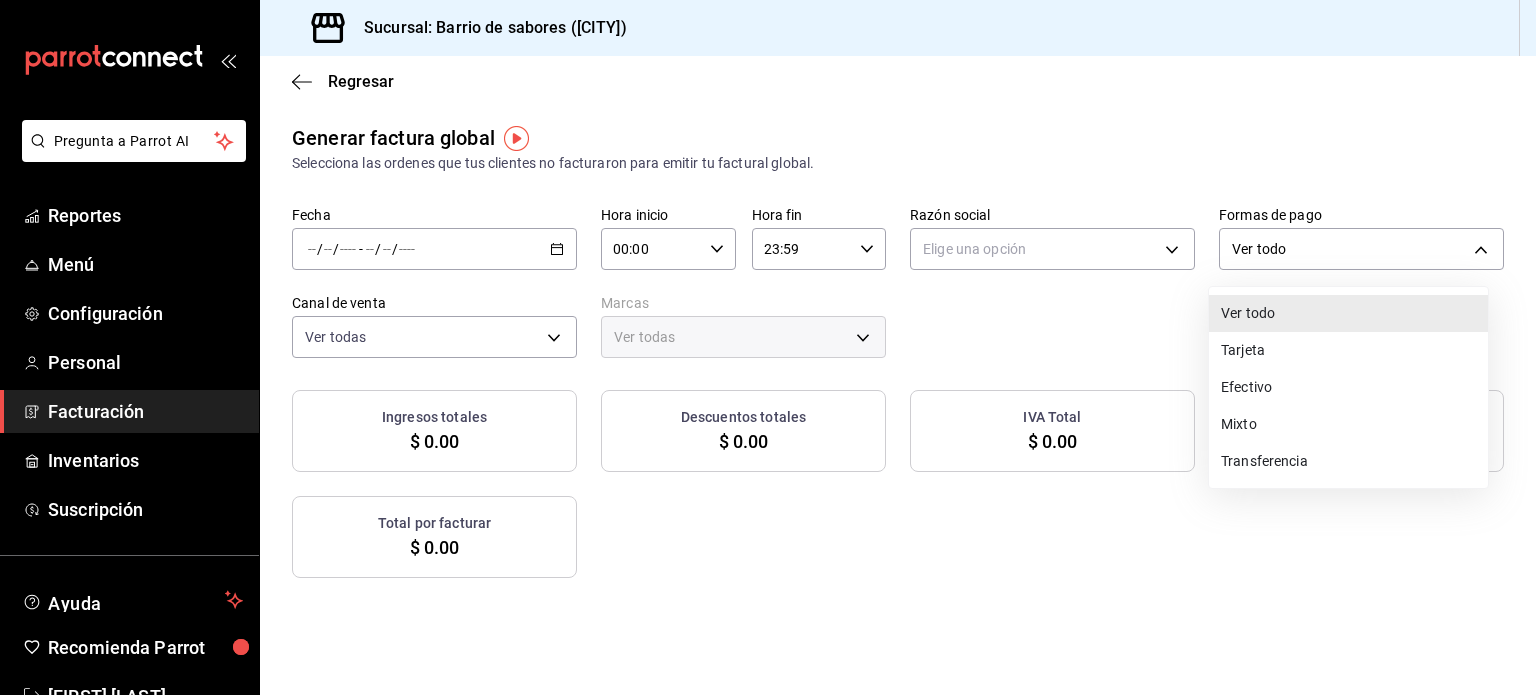 click on "Pregunta a Parrot AI Reportes   Menú   Configuración   Personal   Facturación   Inventarios   Suscripción   Ayuda Recomienda Parrot   Cesira M   Sugerir nueva función   Sucursal: Barrio de sabores (Cdmx) Regresar Generar factura global Selecciona las ordenes que tus clientes no facturaron para emitir tu factural global. Fecha / / - / / Hora inicio 00:00 Hora inicio Hora fin 23:59 Hora fin Razón social Elige una opción Formas de pago Ver todo ALL Canal de venta Ver todas PARROT,UBER_EATS,RAPPI,DIDI_FOOD,ONLINE Marcas Ver todas Ingresos totales $ 0.00 Descuentos totales $ 0.00 IVA Total $ 0.00 Otros impuestos total $ 0.00 Total por facturar $ 0.00 No hay información que mostrar GANA 1 MES GRATIS EN TU SUSCRIPCIÓN AQUÍ ¿Recuerdas cómo empezó tu restaurante?
Hoy puedes ayudar a un colega a tener el mismo cambio que tú viviste.
Recomienda Parrot directamente desde tu Portal Administrador.
Es fácil y rápido.
🎁 Por cada restaurante que se una, ganas 1 mes gratis. Ver video tutorial Ir a video" at bounding box center (768, 347) 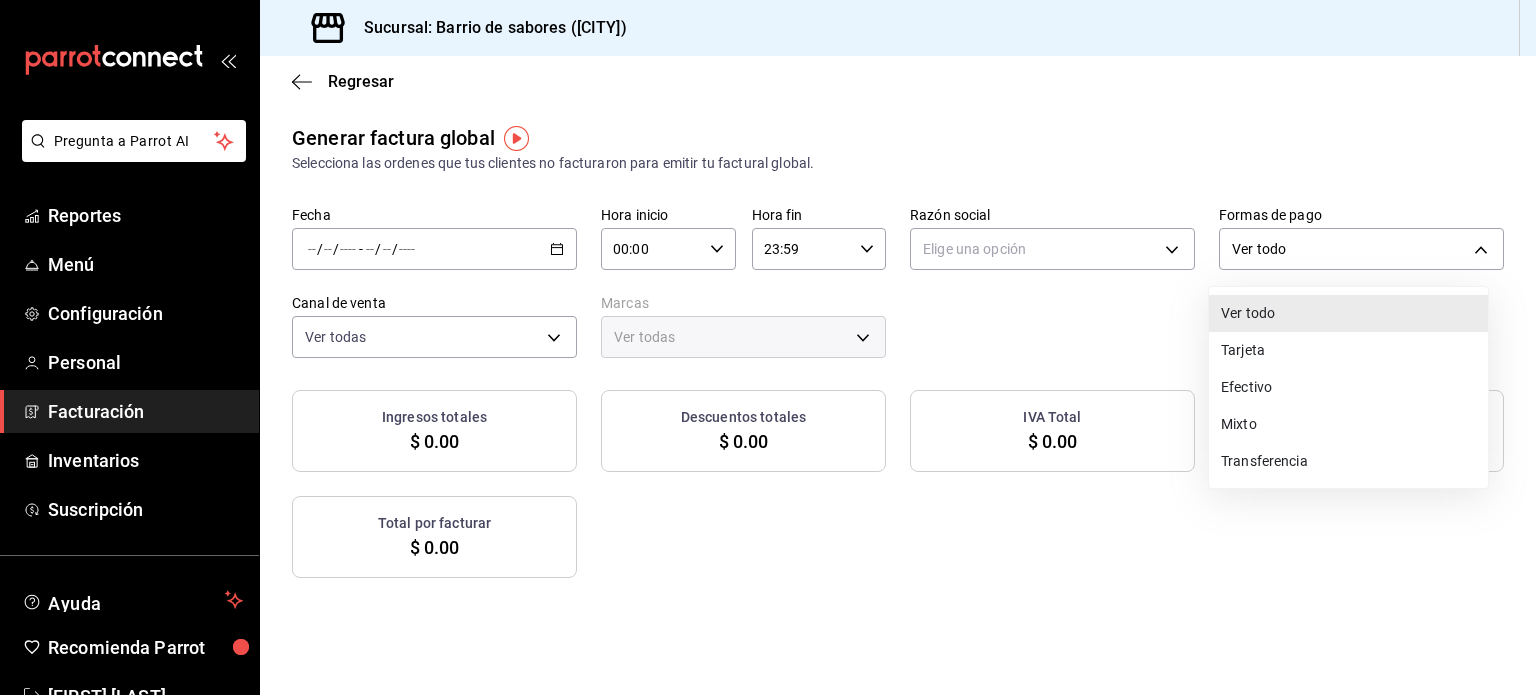 click on "Pregunta a Parrot AI Reportes   Menú   Configuración   Personal   Facturación   Inventarios   Suscripción   Ayuda Recomienda Parrot   Cesira M   Sugerir nueva función   Sucursal: Barrio de sabores (Cdmx) Regresar Generar factura global Selecciona las ordenes que tus clientes no facturaron para emitir tu factural global. Fecha / / - / / Hora inicio 00:00 Hora inicio Hora fin 23:59 Hora fin Razón social Elige una opción Formas de pago Ver todo ALL Canal de venta Ver todas PARROT,UBER_EATS,RAPPI,DIDI_FOOD,ONLINE Marcas Ver todas Ingresos totales $ 0.00 Descuentos totales $ 0.00 IVA Total $ 0.00 Otros impuestos total $ 0.00 Total por facturar $ 0.00 No hay información que mostrar GANA 1 MES GRATIS EN TU SUSCRIPCIÓN AQUÍ ¿Recuerdas cómo empezó tu restaurante?
Hoy puedes ayudar a un colega a tener el mismo cambio que tú viviste.
Recomienda Parrot directamente desde tu Portal Administrador.
Es fácil y rápido.
🎁 Por cada restaurante que se una, ganas 1 mes gratis. Ver video tutorial Ir a video" at bounding box center (768, 347) 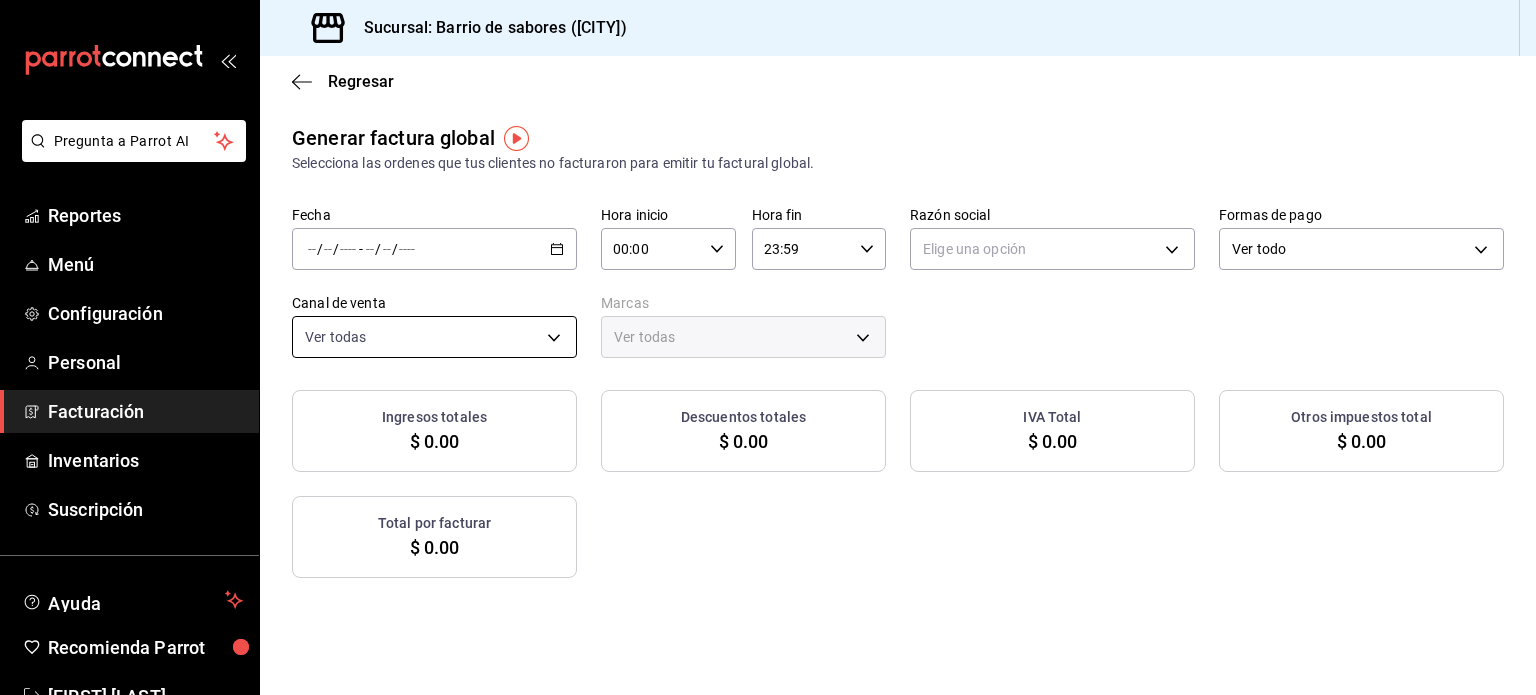 click on "Pregunta a Parrot AI Reportes   Menú   Configuración   Personal   Facturación   Inventarios   Suscripción   Ayuda Recomienda Parrot   Cesira M   Sugerir nueva función   Sucursal: Barrio de sabores (Cdmx) Regresar Generar factura global Selecciona las ordenes que tus clientes no facturaron para emitir tu factural global. Fecha / / - / / Hora inicio 00:00 Hora inicio Hora fin 23:59 Hora fin Razón social Elige una opción Formas de pago Ver todo ALL Canal de venta Ver todas PARROT,UBER_EATS,RAPPI,DIDI_FOOD,ONLINE Marcas Ver todas Ingresos totales $ 0.00 Descuentos totales $ 0.00 IVA Total $ 0.00 Otros impuestos total $ 0.00 Total por facturar $ 0.00 No hay información que mostrar GANA 1 MES GRATIS EN TU SUSCRIPCIÓN AQUÍ ¿Recuerdas cómo empezó tu restaurante?
Hoy puedes ayudar a un colega a tener el mismo cambio que tú viviste.
Recomienda Parrot directamente desde tu Portal Administrador.
Es fácil y rápido.
🎁 Por cada restaurante que se una, ganas 1 mes gratis. Ver video tutorial Ir a video" at bounding box center (768, 347) 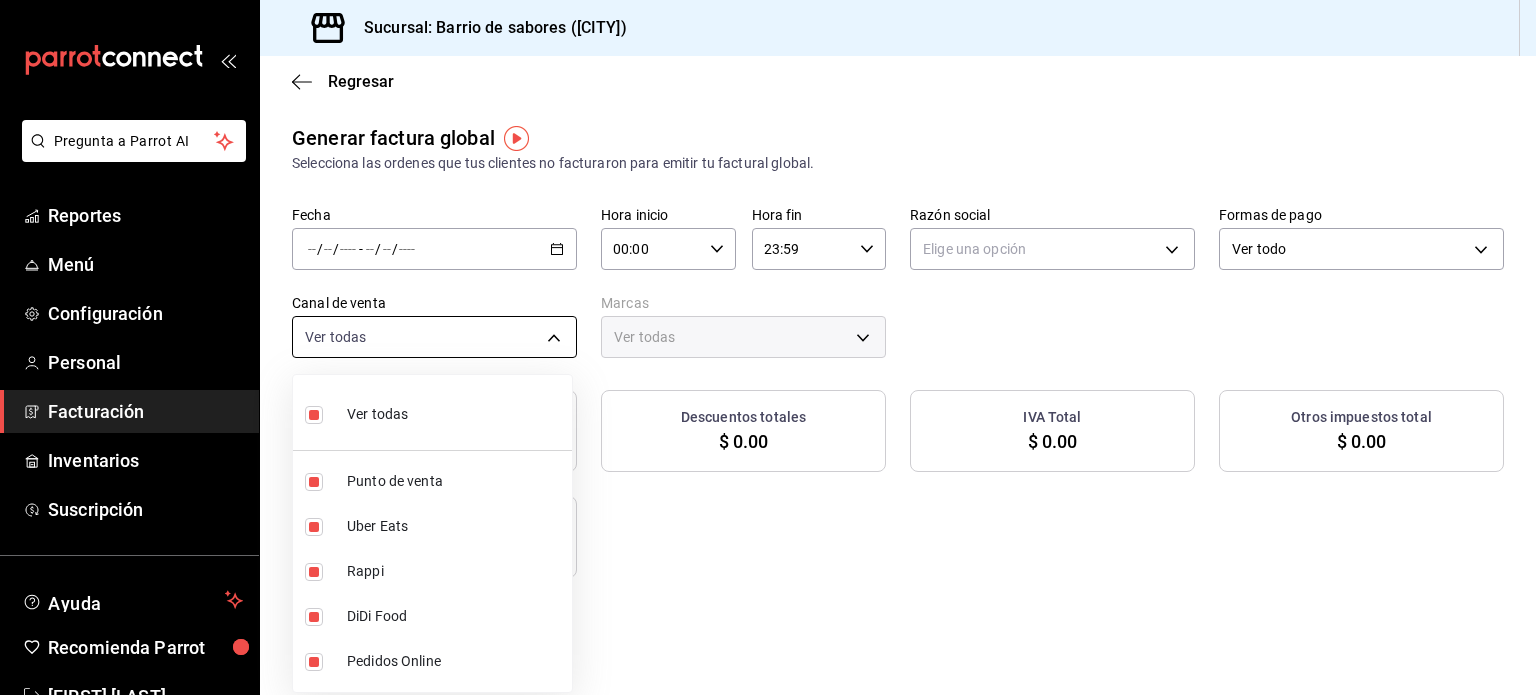 click at bounding box center [768, 347] 